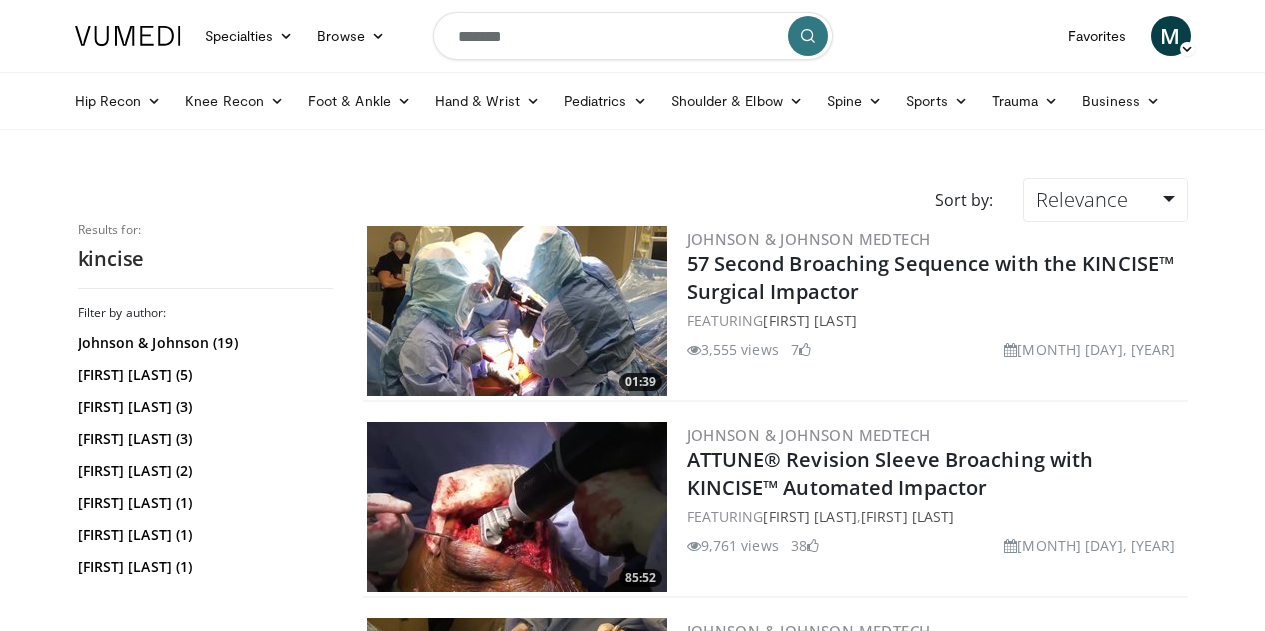 scroll, scrollTop: 0, scrollLeft: 0, axis: both 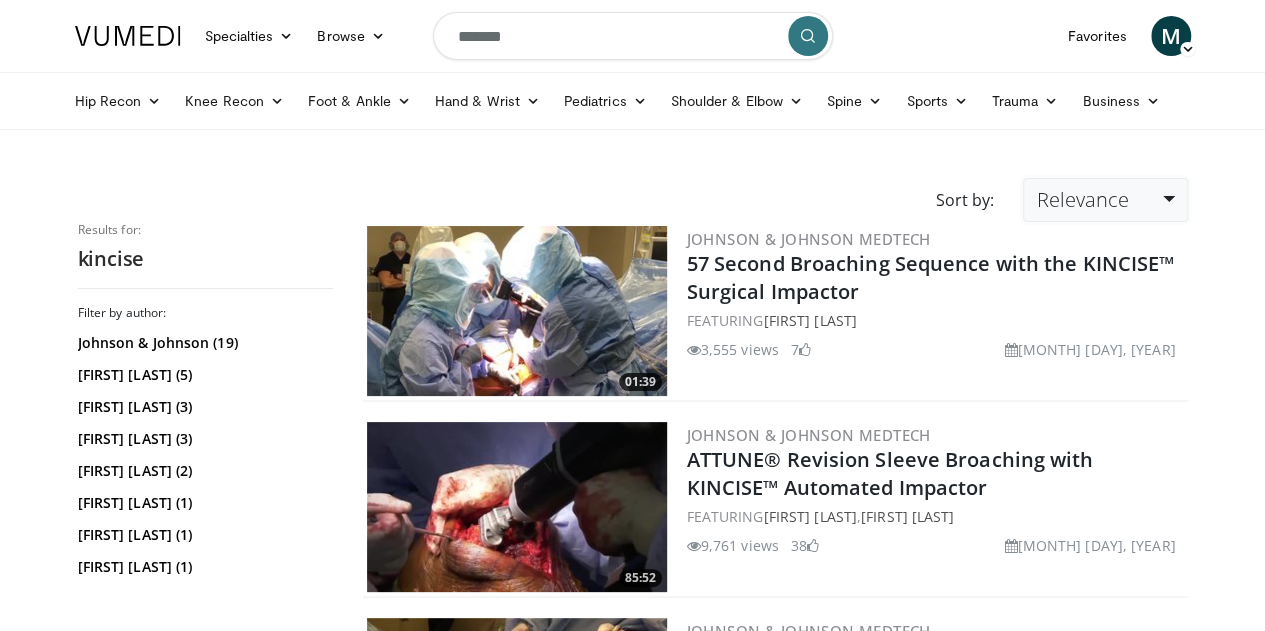 click on "Relevance" at bounding box center [1105, 200] 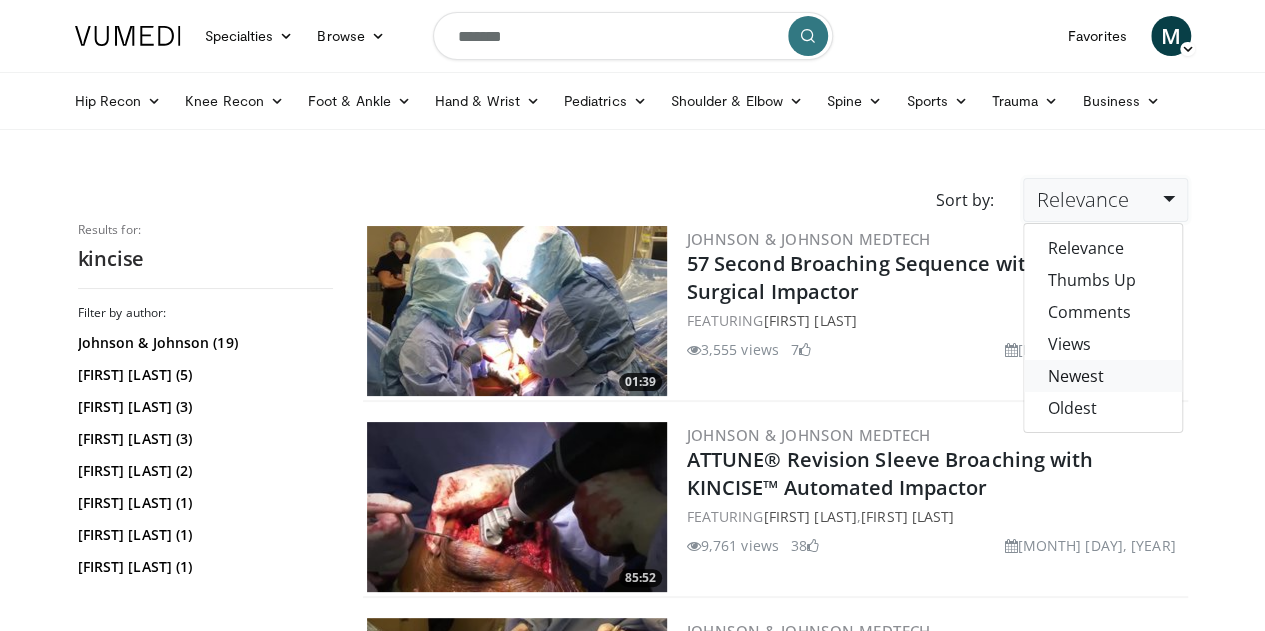 click on "Newest" at bounding box center (1103, 376) 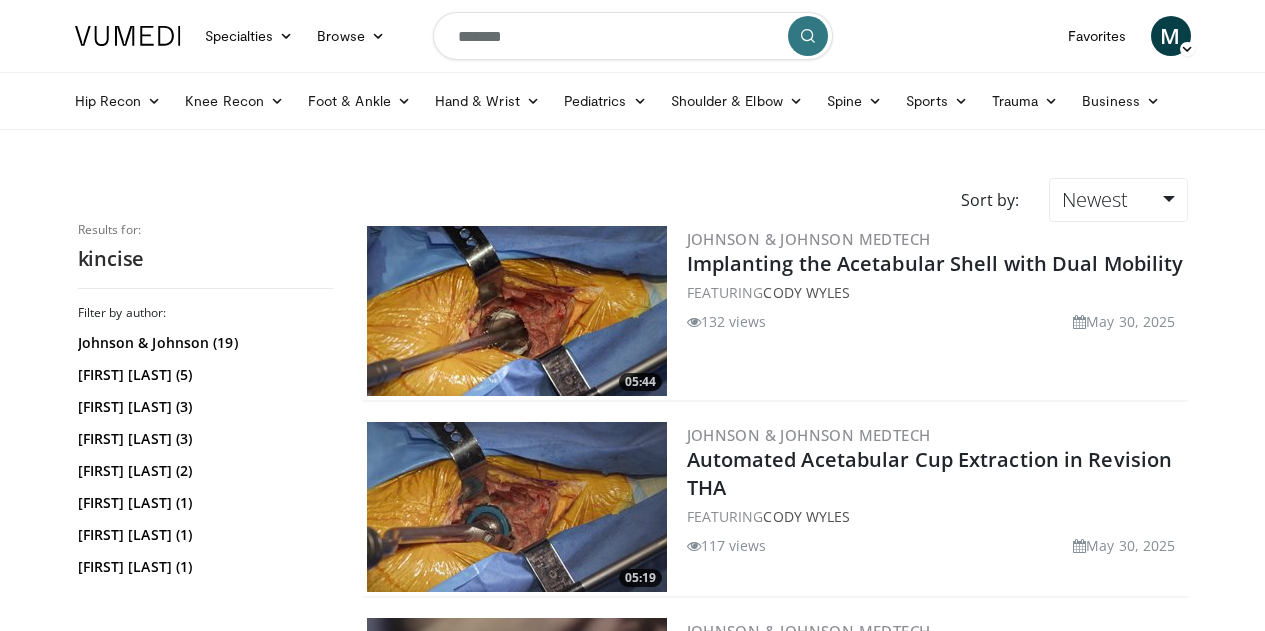 scroll, scrollTop: 0, scrollLeft: 0, axis: both 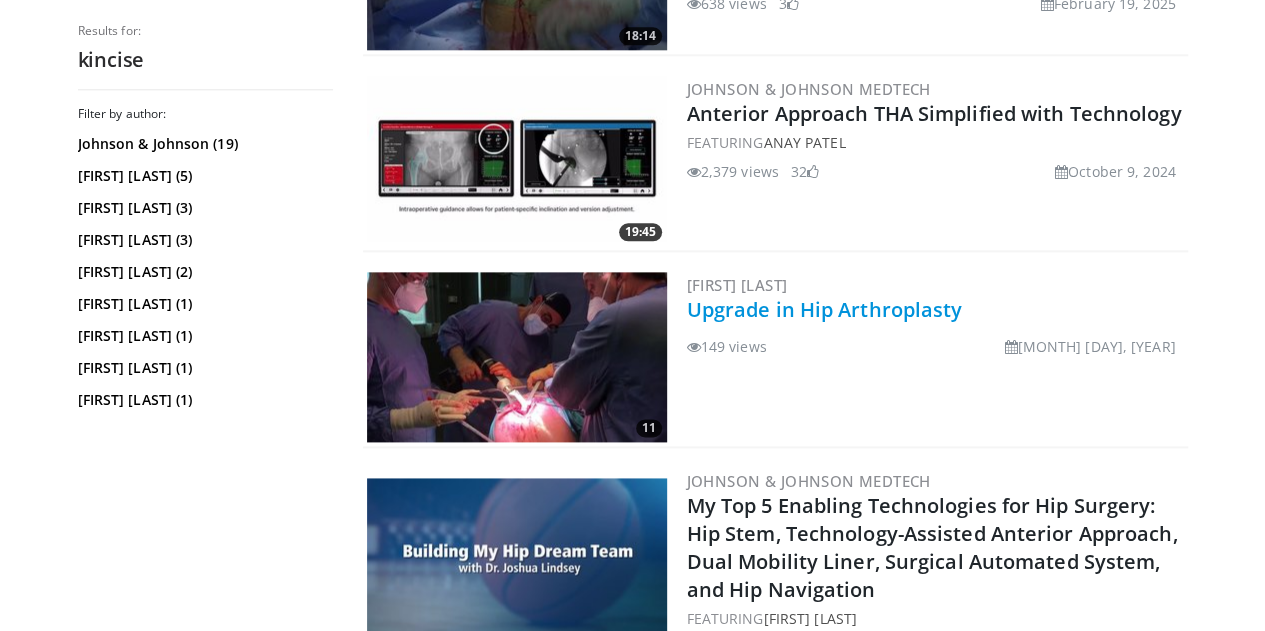 click on "Upgrade in Hip Arthroplasty" at bounding box center [825, 309] 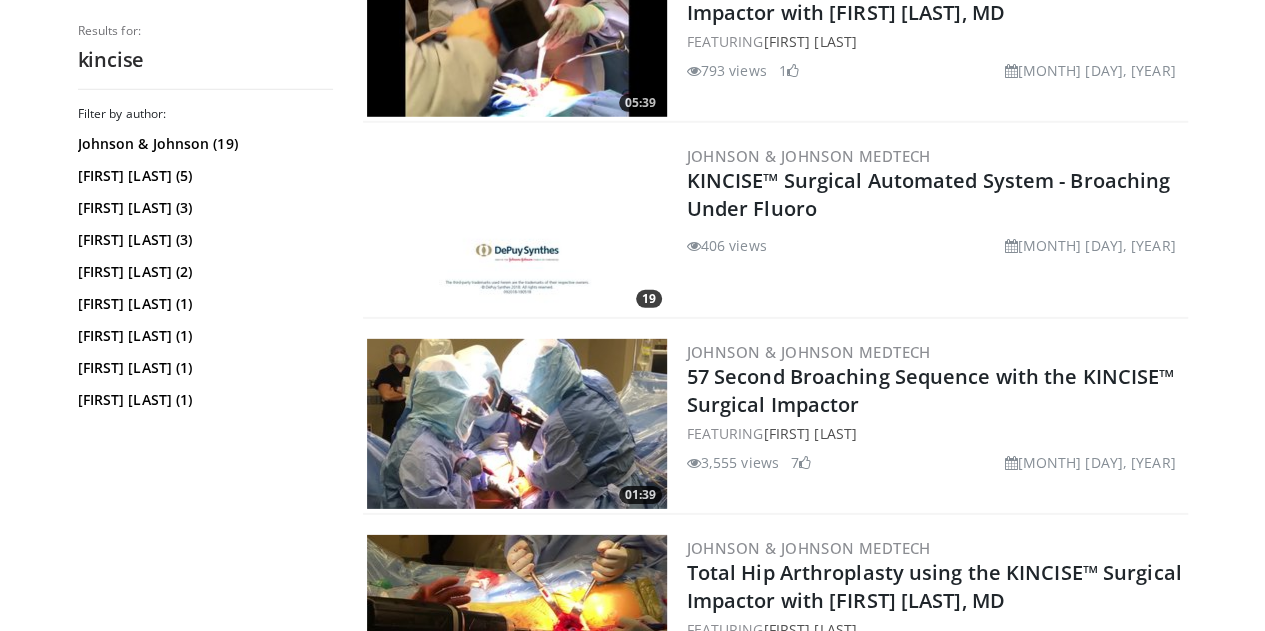 scroll, scrollTop: 2905, scrollLeft: 0, axis: vertical 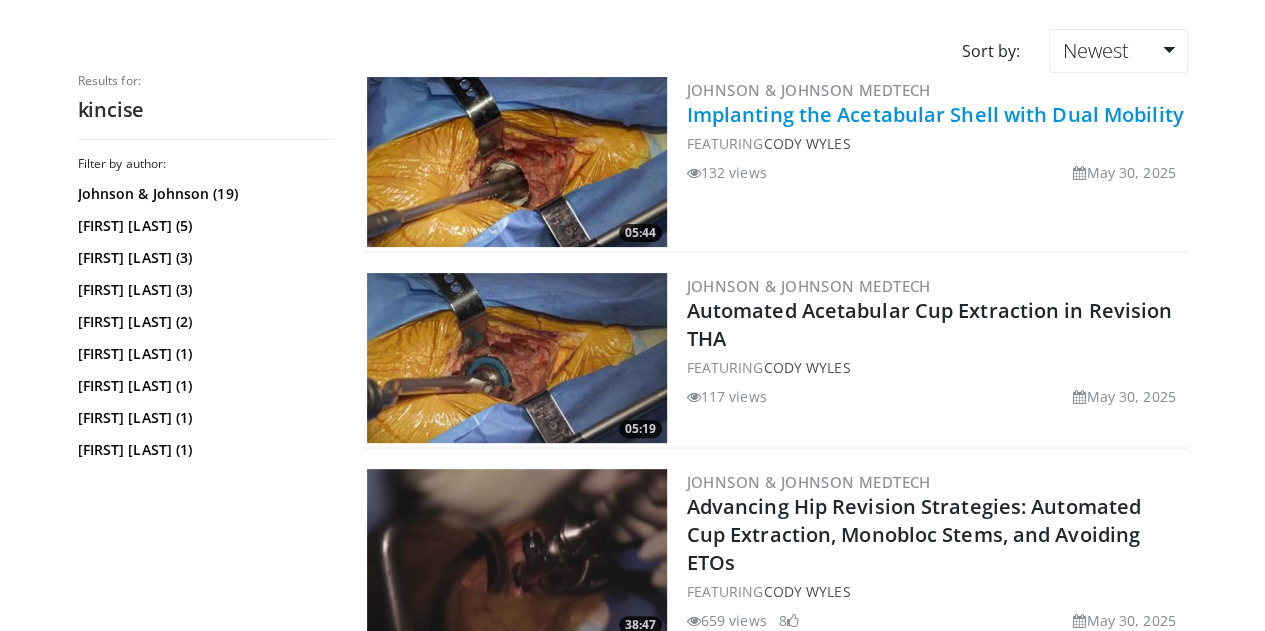 click on "Implanting the Acetabular Shell with Dual Mobility" at bounding box center (935, 114) 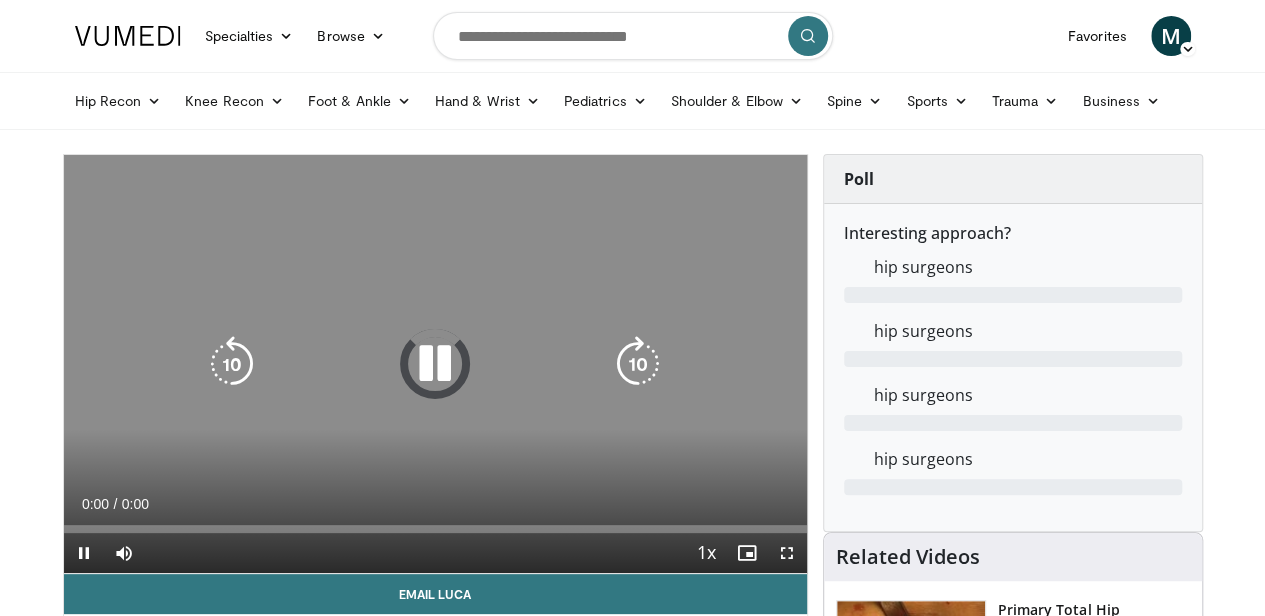 scroll, scrollTop: 182, scrollLeft: 0, axis: vertical 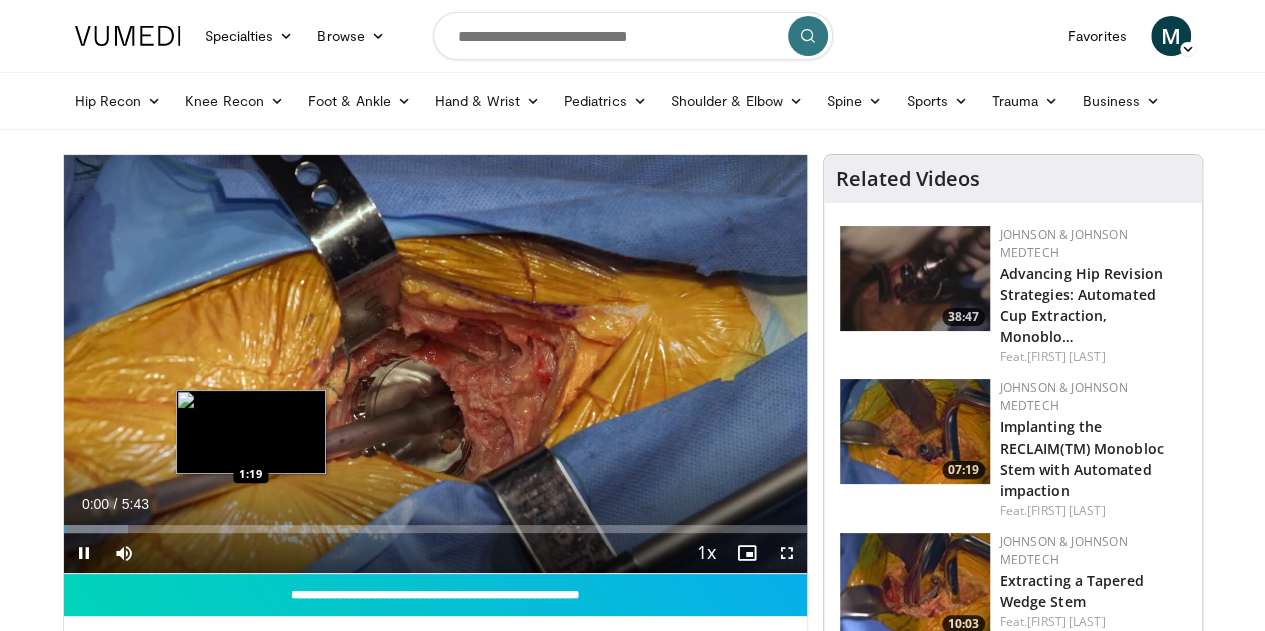 click on "Loaded :  8.65% 0:00 1:19" at bounding box center (435, 529) 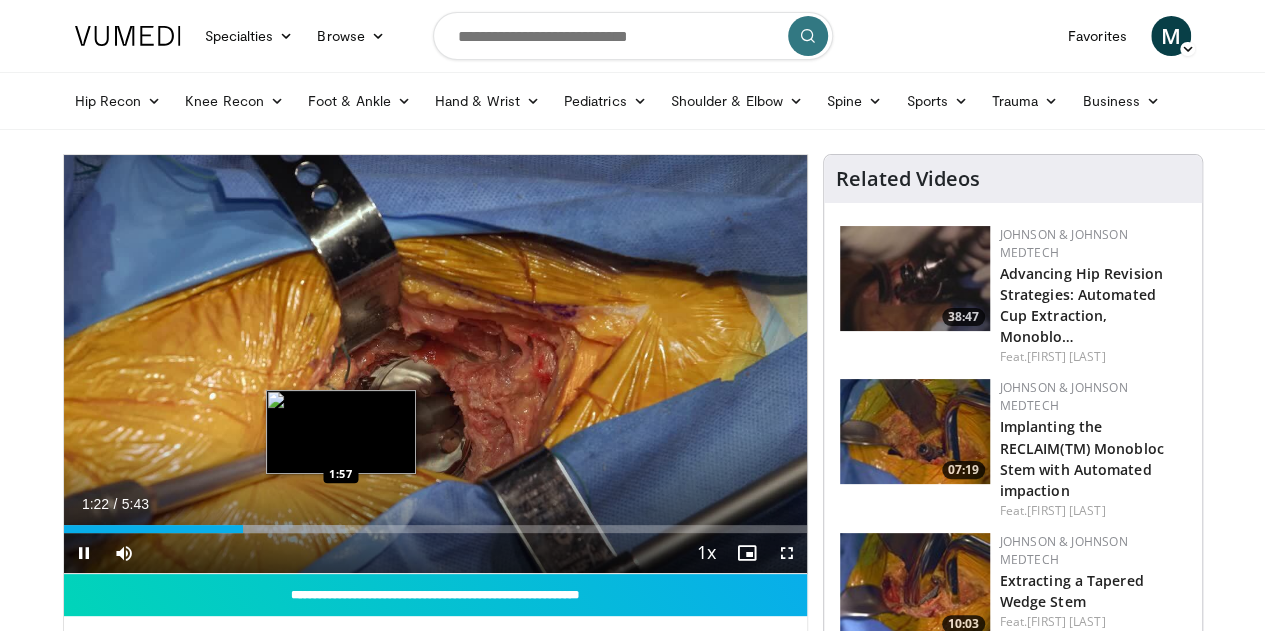 click at bounding box center (290, 529) 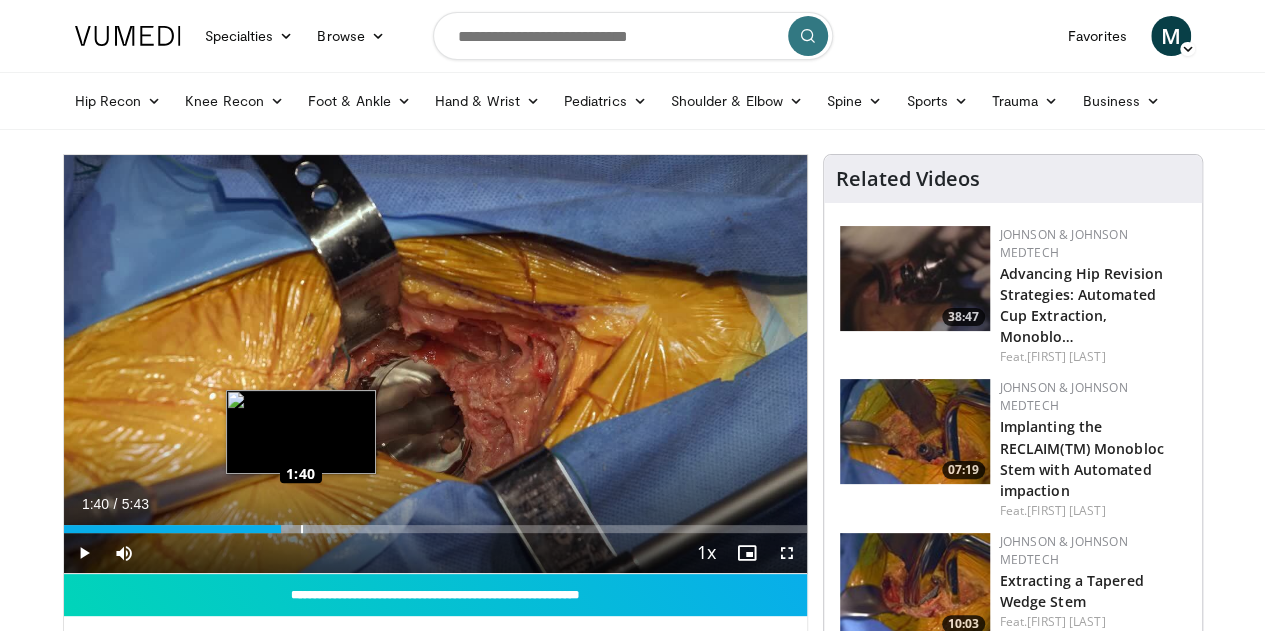 click on "Loaded :  43.76% 1:40 1:40" at bounding box center (435, 529) 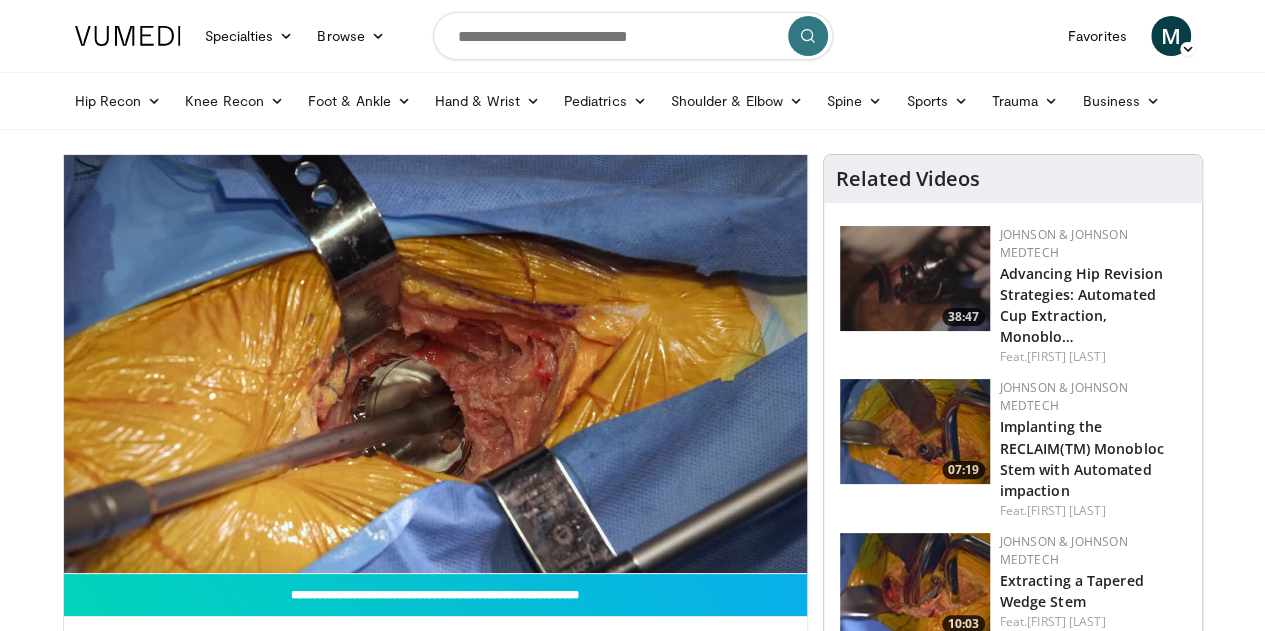 click on "10 seconds
Tap to unmute" at bounding box center [435, 364] 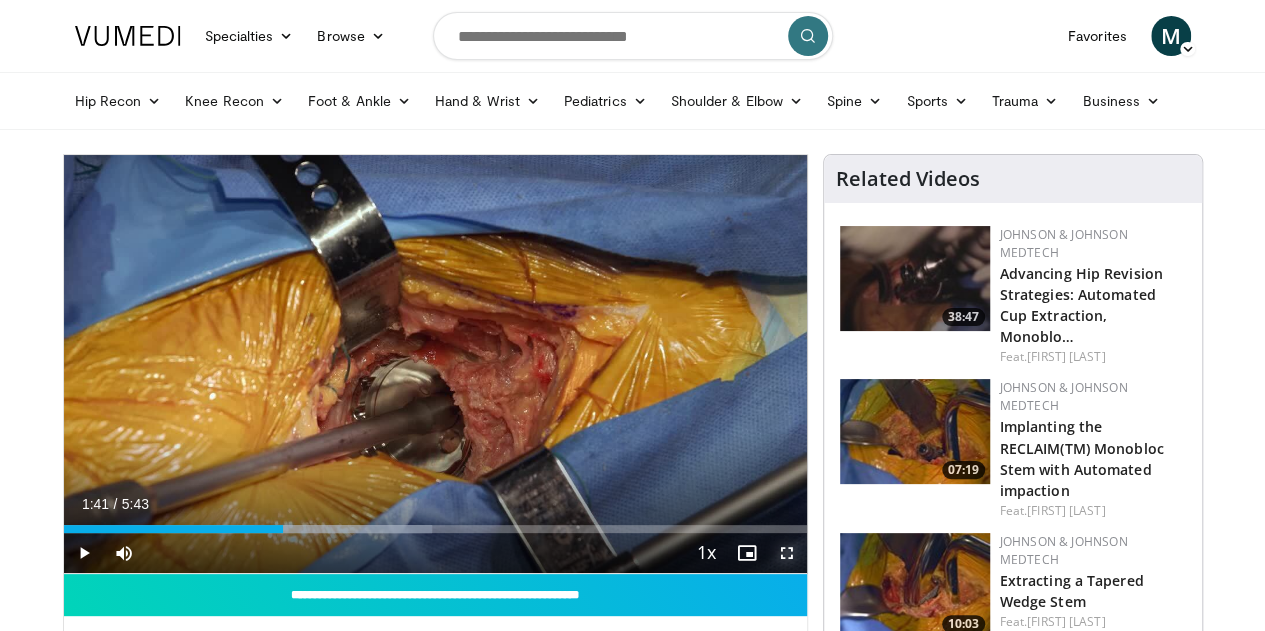 click at bounding box center (787, 553) 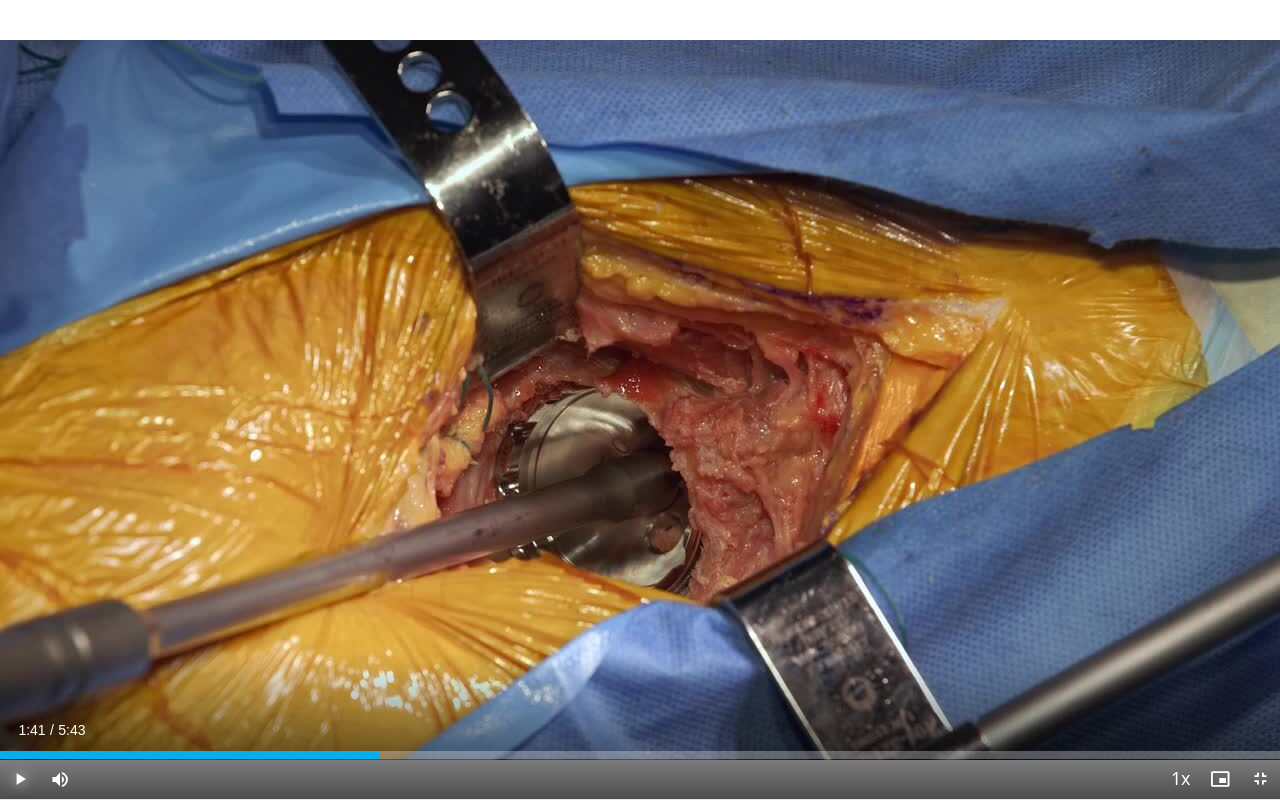 click at bounding box center (20, 779) 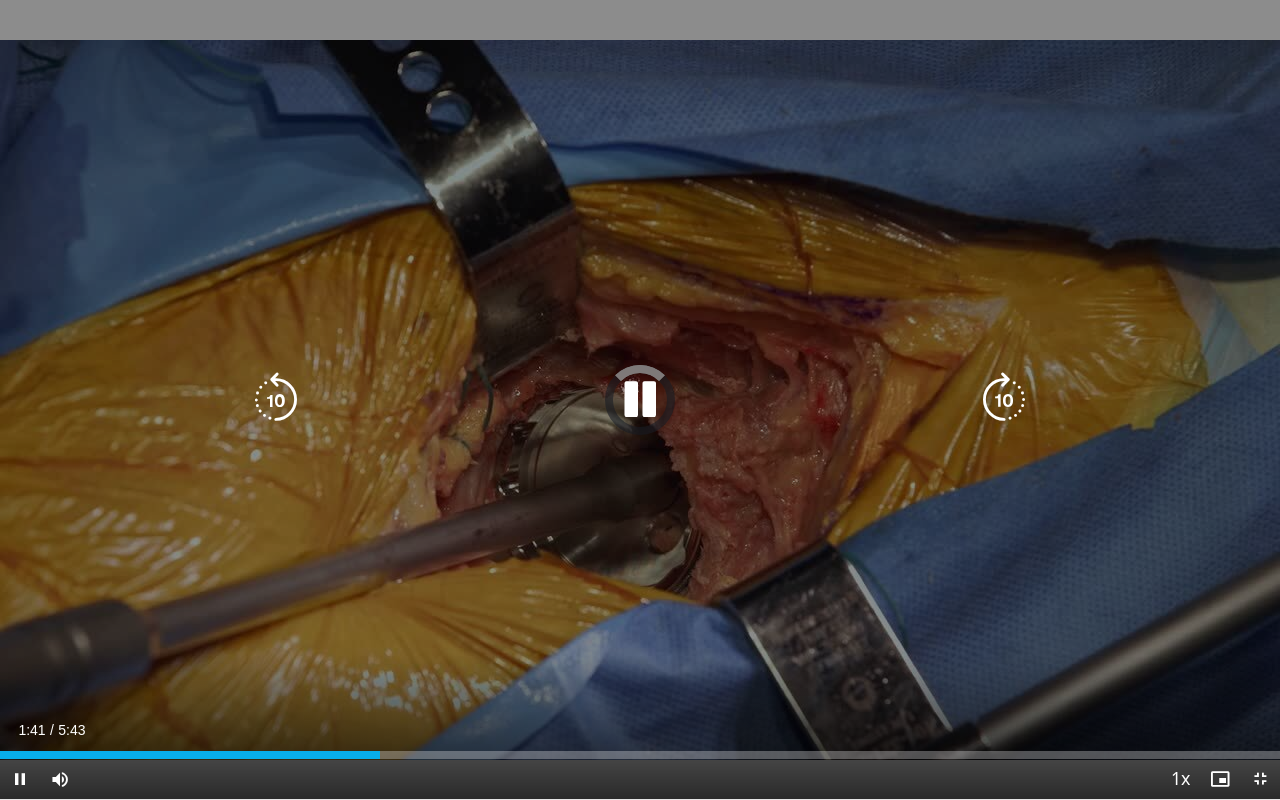 click at bounding box center [1004, 400] 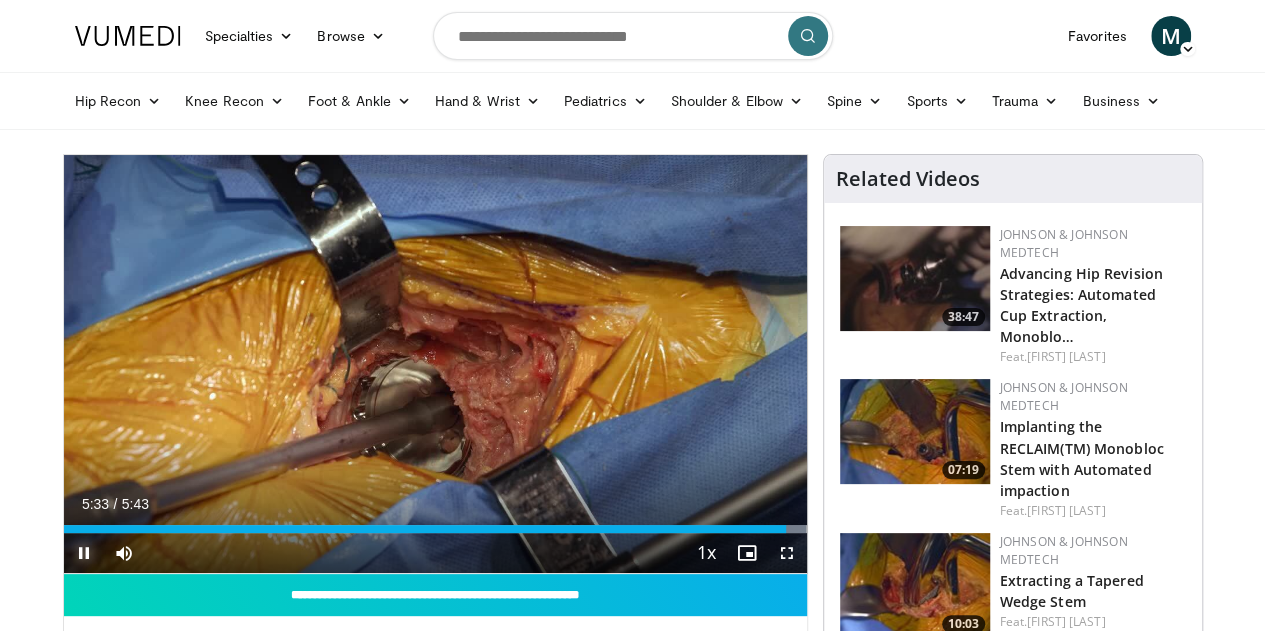 click at bounding box center [84, 553] 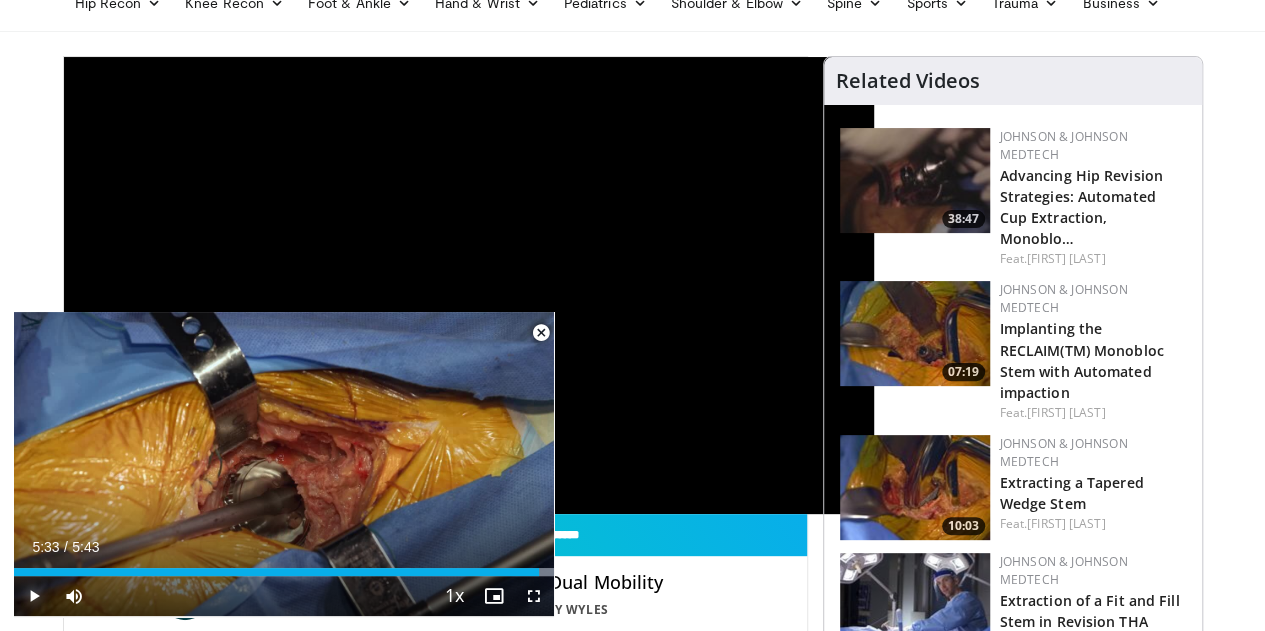 scroll, scrollTop: 300, scrollLeft: 0, axis: vertical 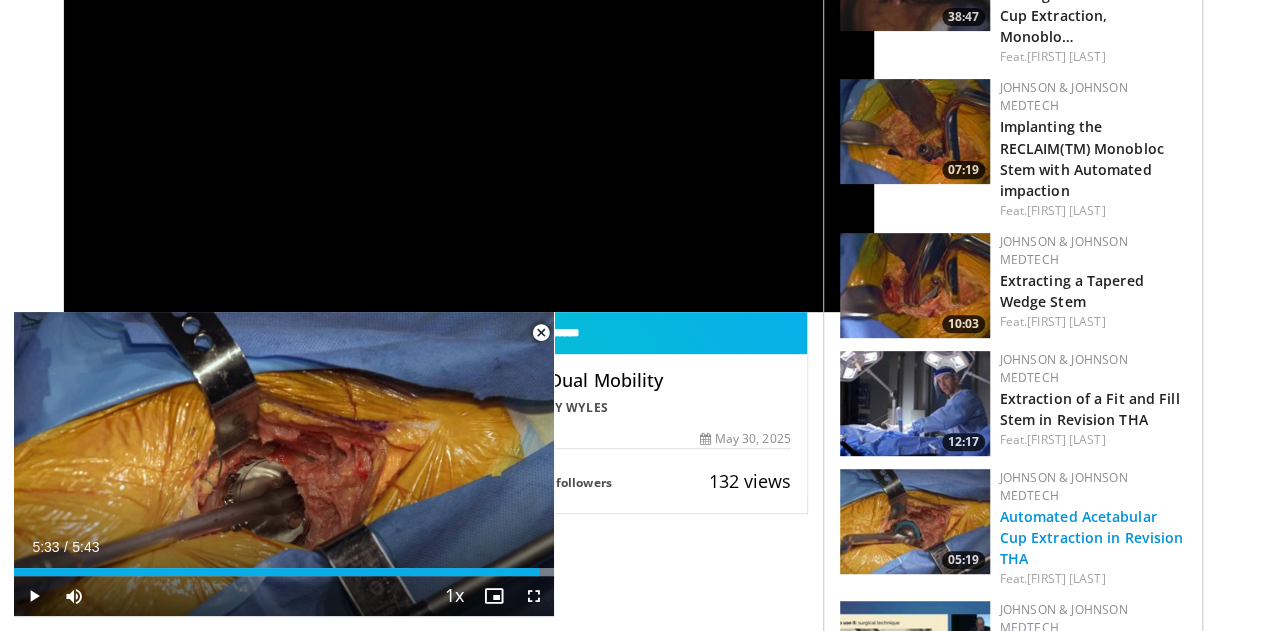 click on "Automated Acetabular Cup Extraction in Revision THA" at bounding box center (1092, 537) 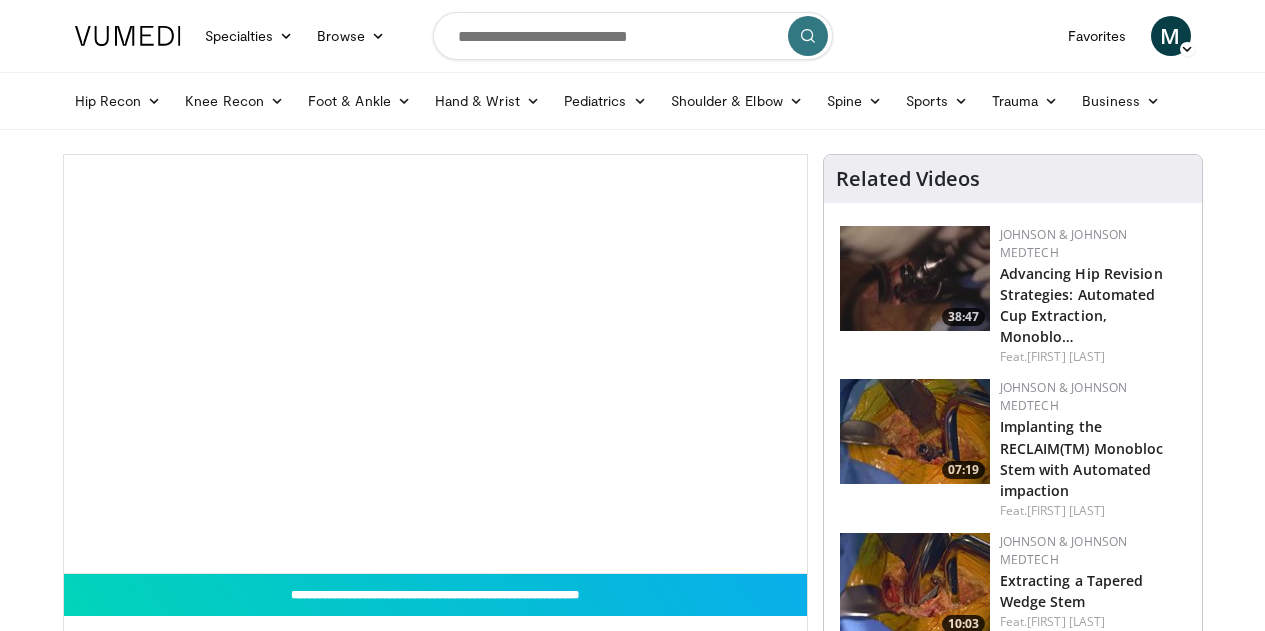 scroll, scrollTop: 0, scrollLeft: 0, axis: both 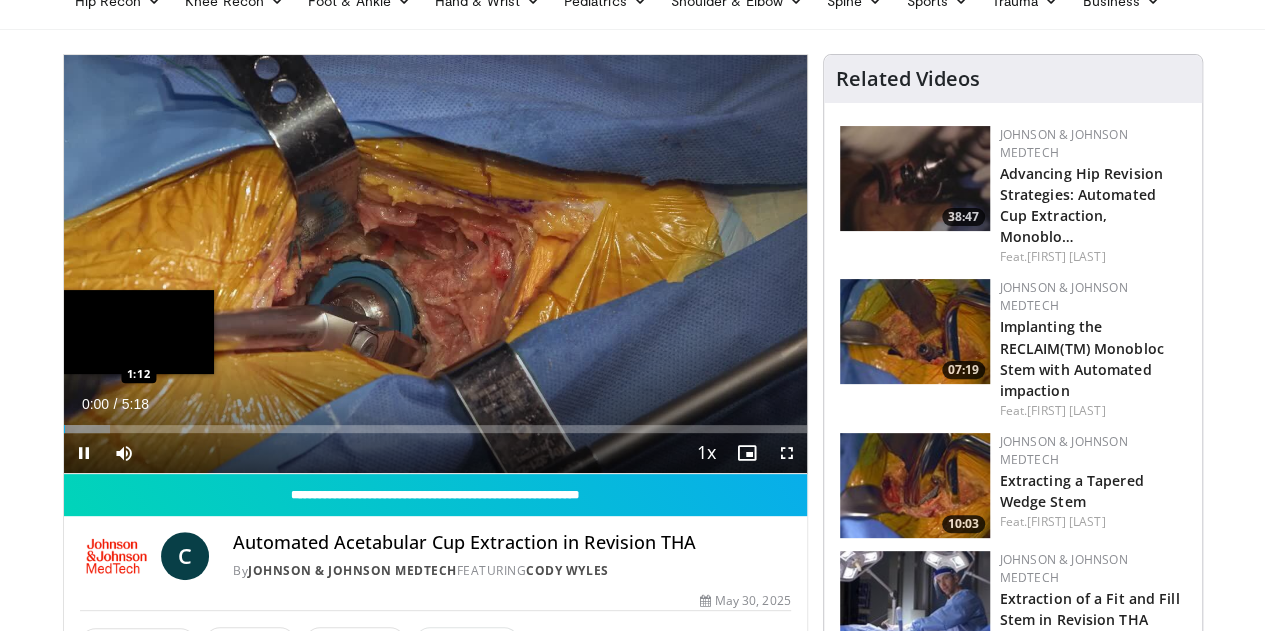 click on "Loaded :  6.20% 0:00 1:12" at bounding box center [435, 429] 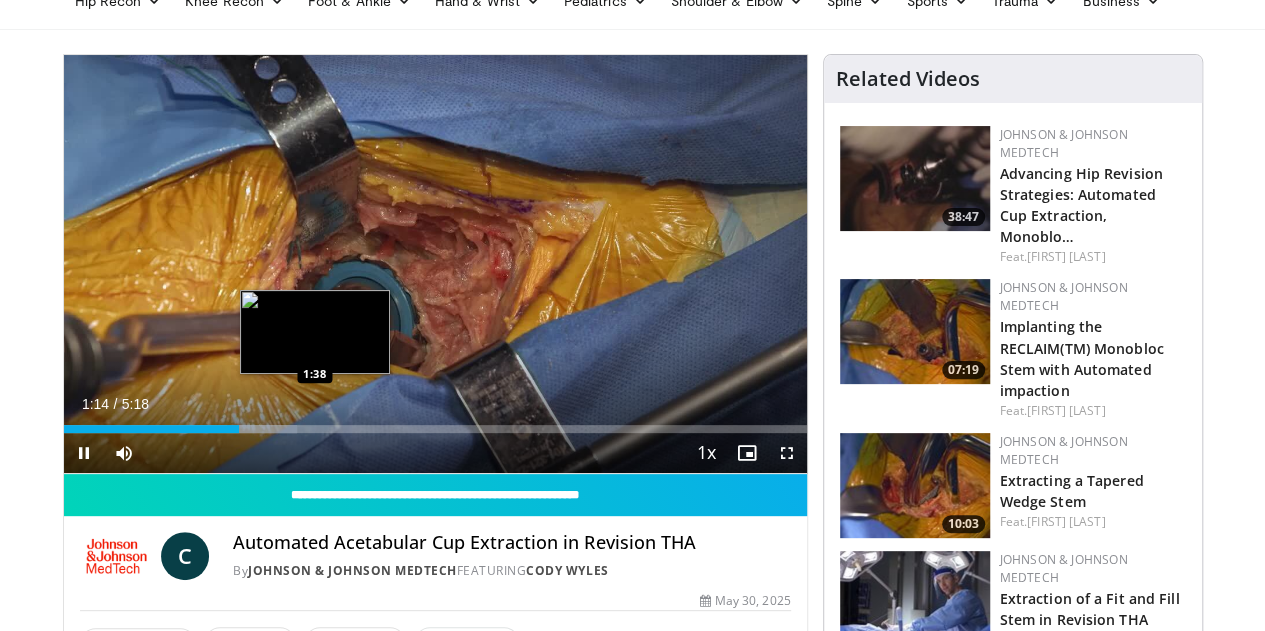 click at bounding box center [262, 429] 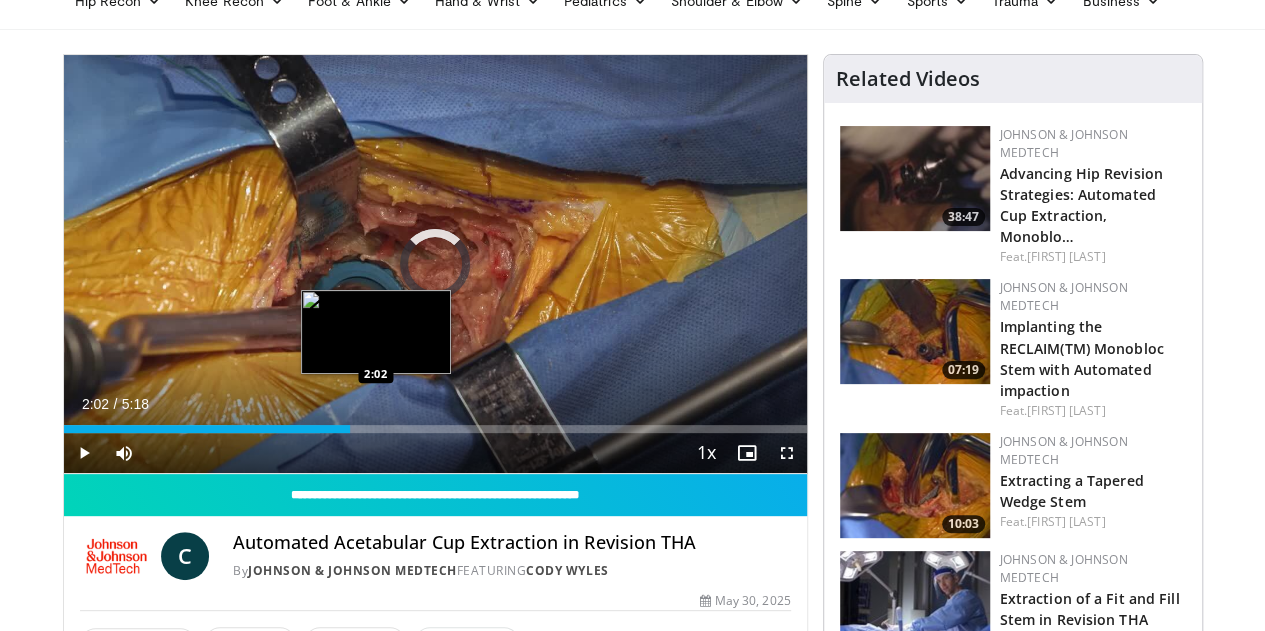 click on "Loaded :  34.58% 1:39 2:02" at bounding box center (435, 429) 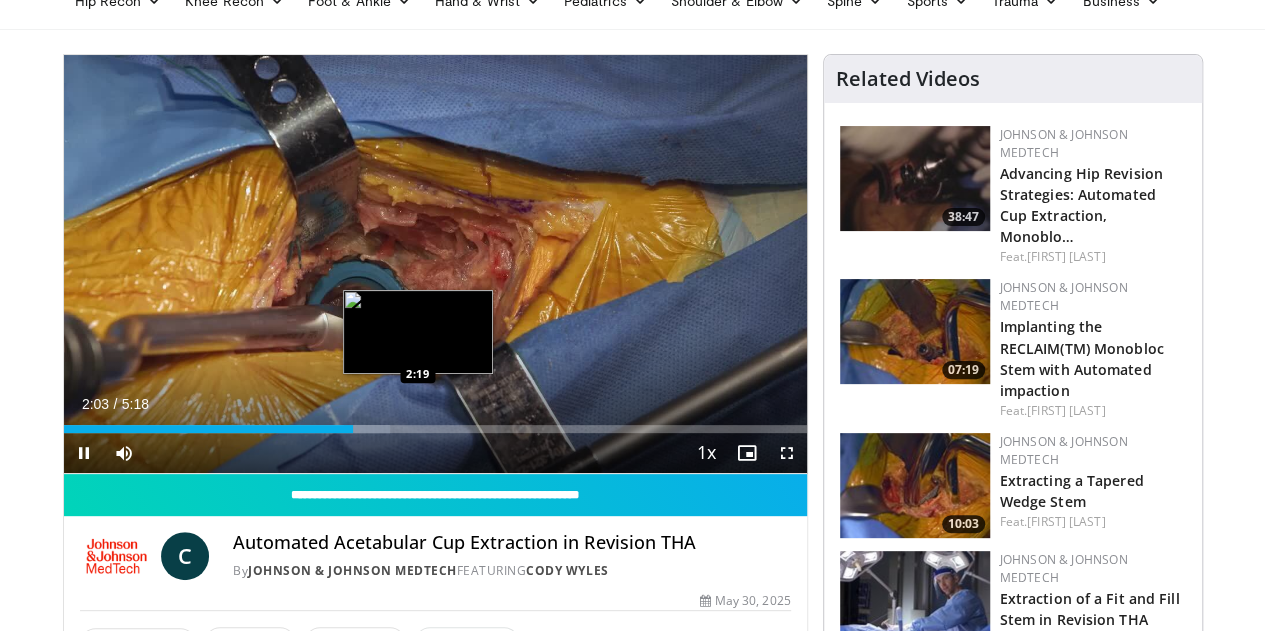 click on "Loaded :  44.01% 2:03 2:19" at bounding box center (435, 429) 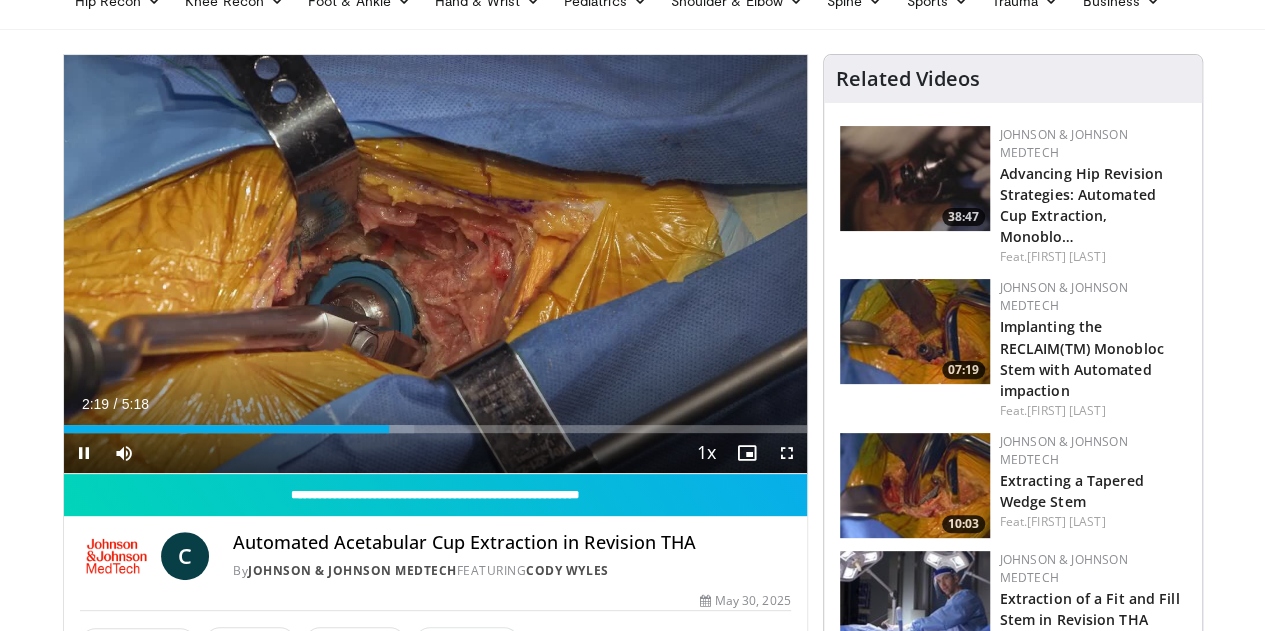 click on "Current Time  2:19 / Duration  5:18 Pause Skip Backward Skip Forward Mute Loaded :  47.16% 2:19 2:23 Stream Type  LIVE Seek to live, currently behind live LIVE   1x Playback Rate 0.5x 0.75x 1x , selected 1.25x 1.5x 1.75x 2x Chapters Chapters Descriptions descriptions off , selected Captions captions settings , opens captions settings dialog captions off , selected Audio Track en (Main) , selected Fullscreen Enable picture-in-picture mode" at bounding box center [435, 453] 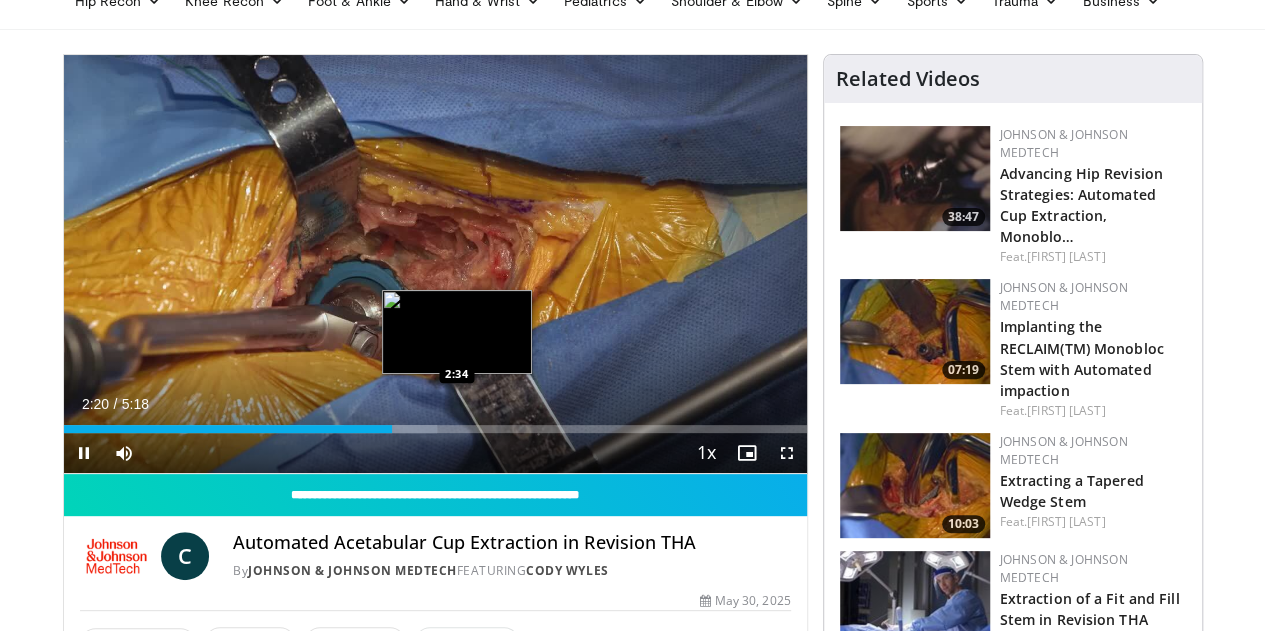 click on "Loaded :  50.30% 2:20 2:34" at bounding box center [435, 429] 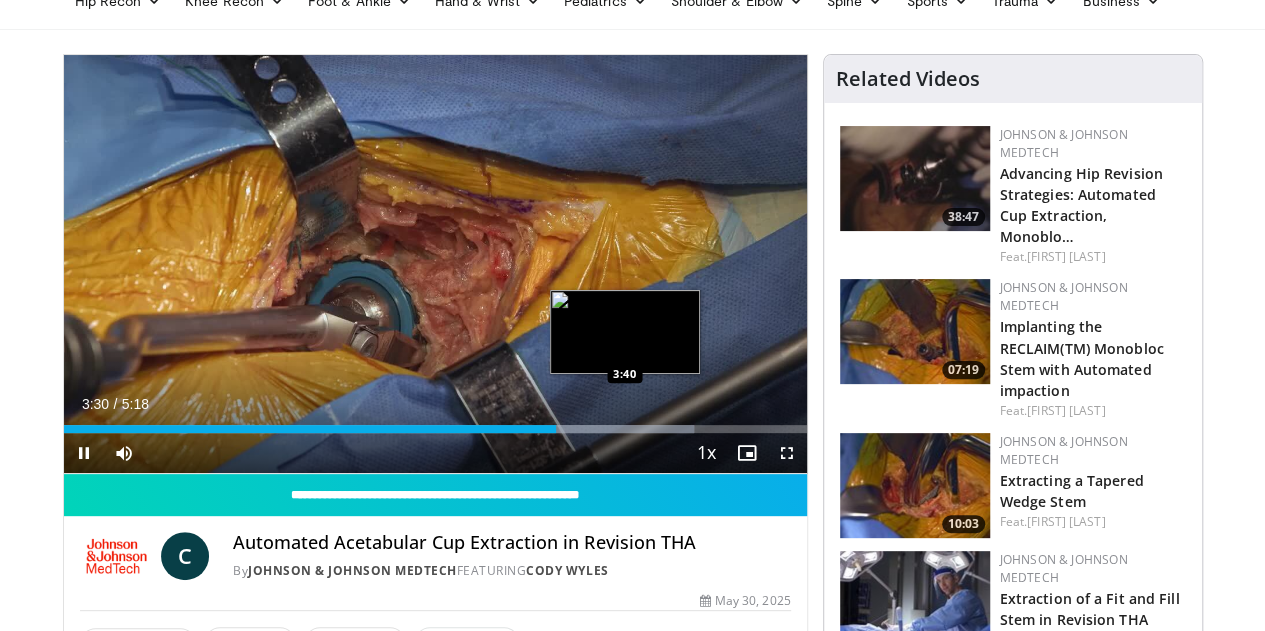 click on "Loaded :  84.88% 3:31 3:40" at bounding box center [435, 429] 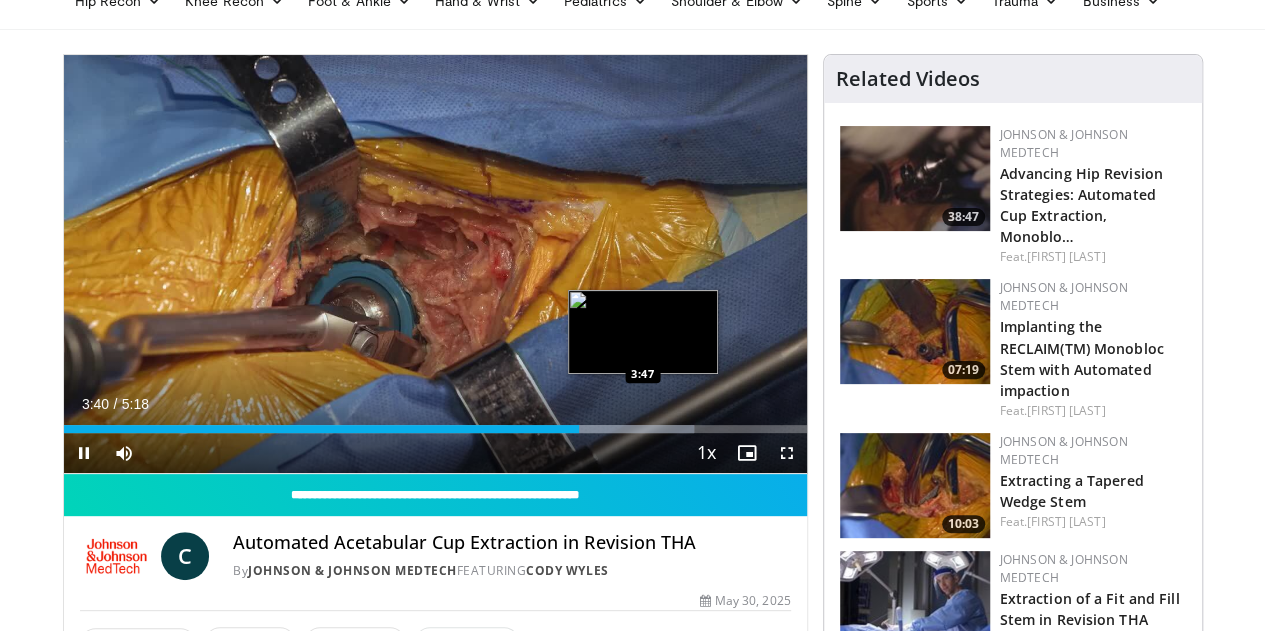 click on "10 seconds
Tap to unmute" at bounding box center (435, 264) 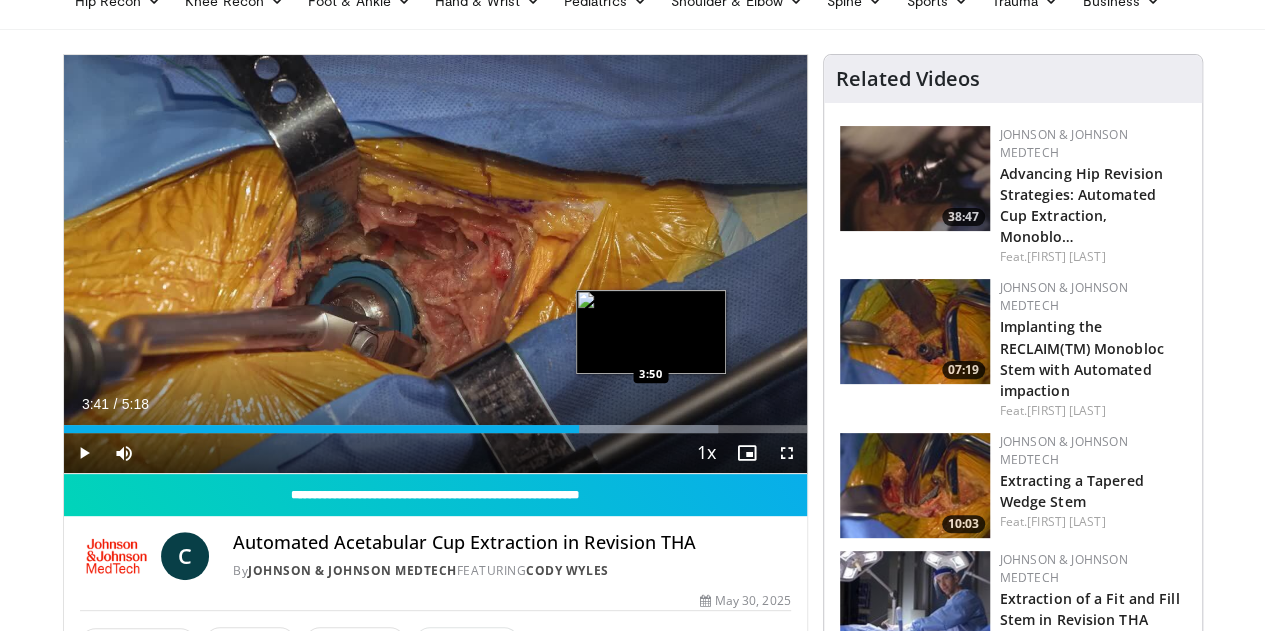 click at bounding box center (615, 429) 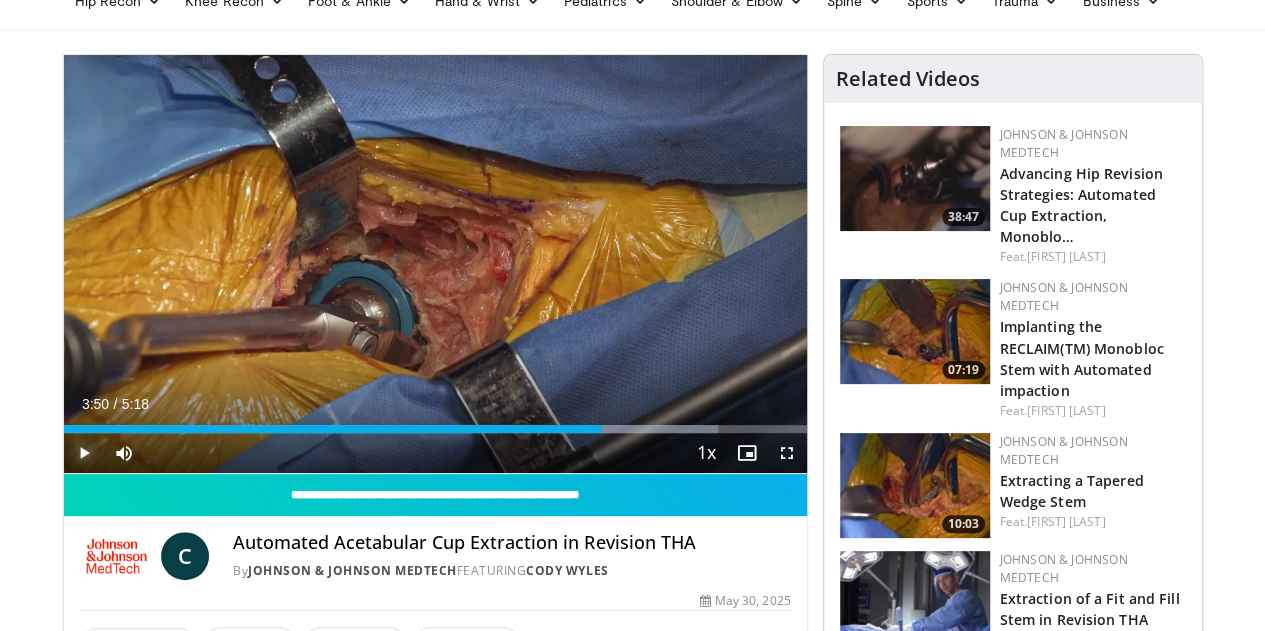 click at bounding box center [84, 453] 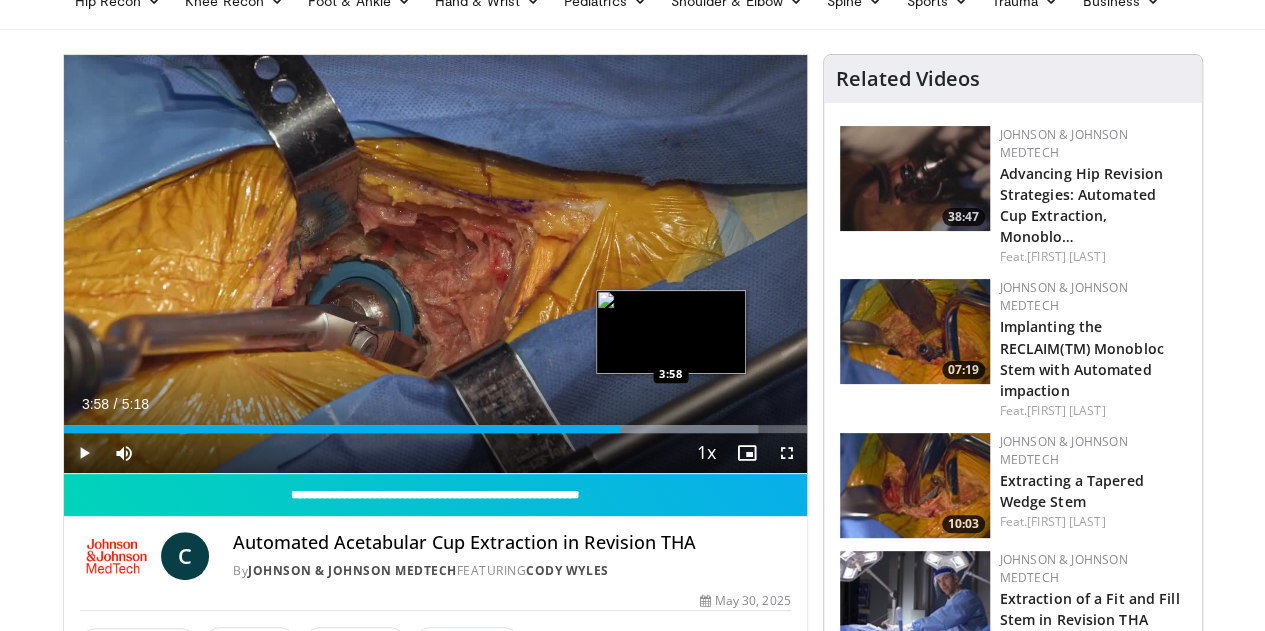 click on "Loaded :  93.44% 3:51 3:58" at bounding box center (435, 429) 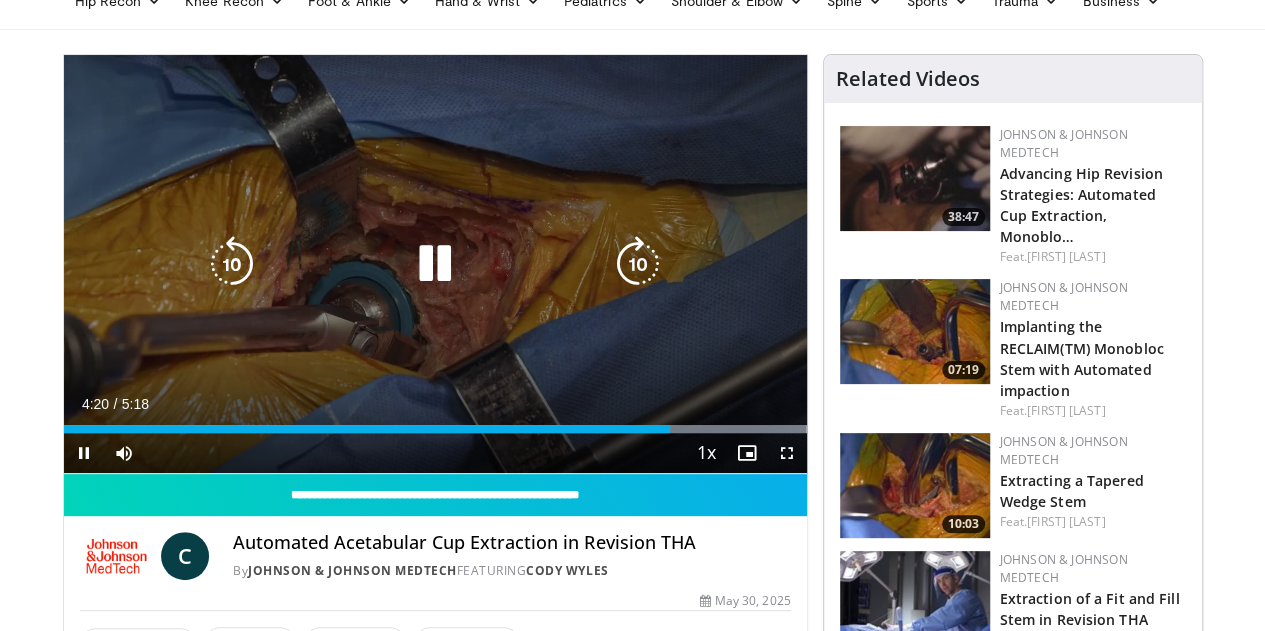 click at bounding box center [435, 264] 